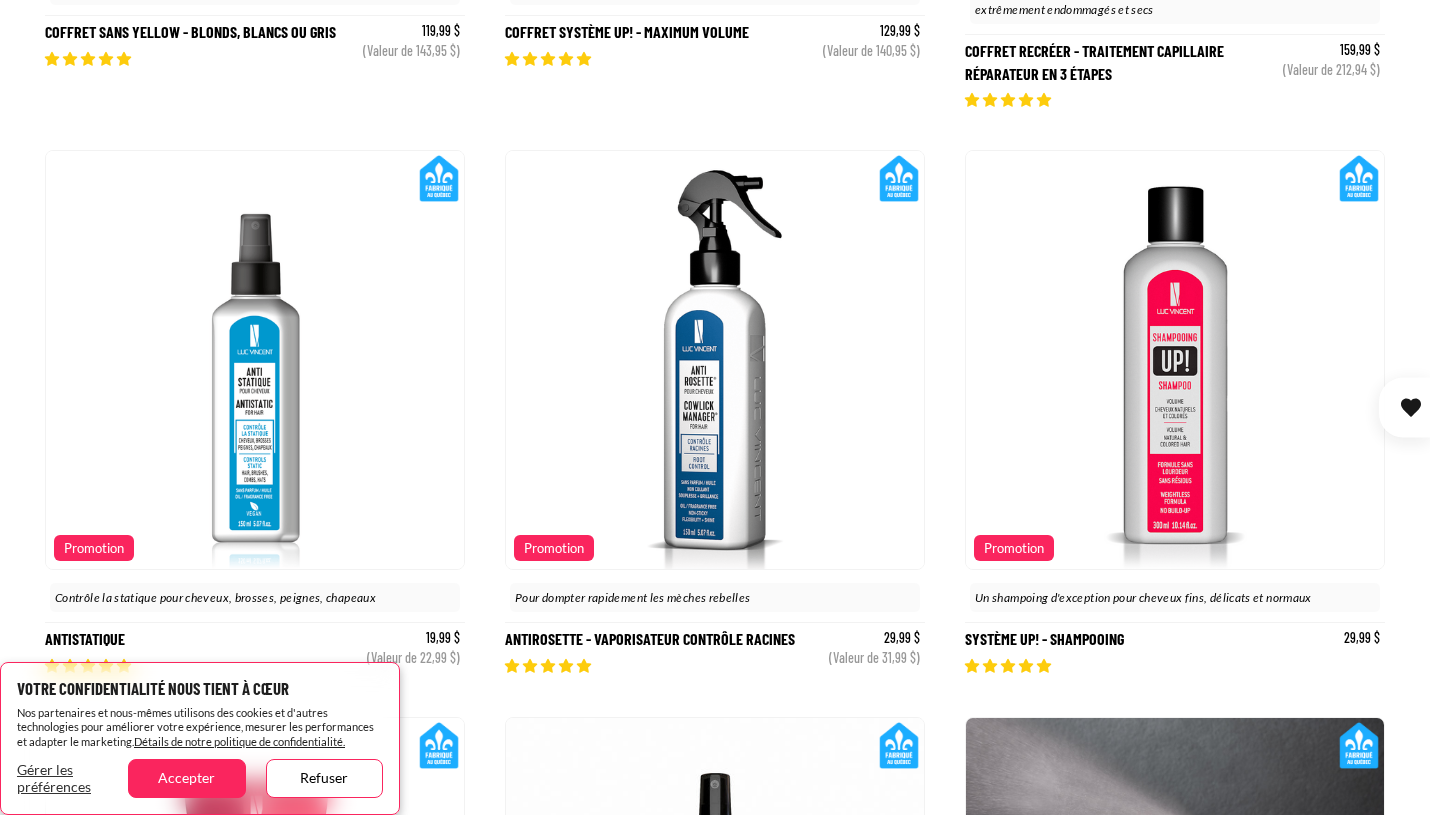 scroll, scrollTop: 231, scrollLeft: 0, axis: vertical 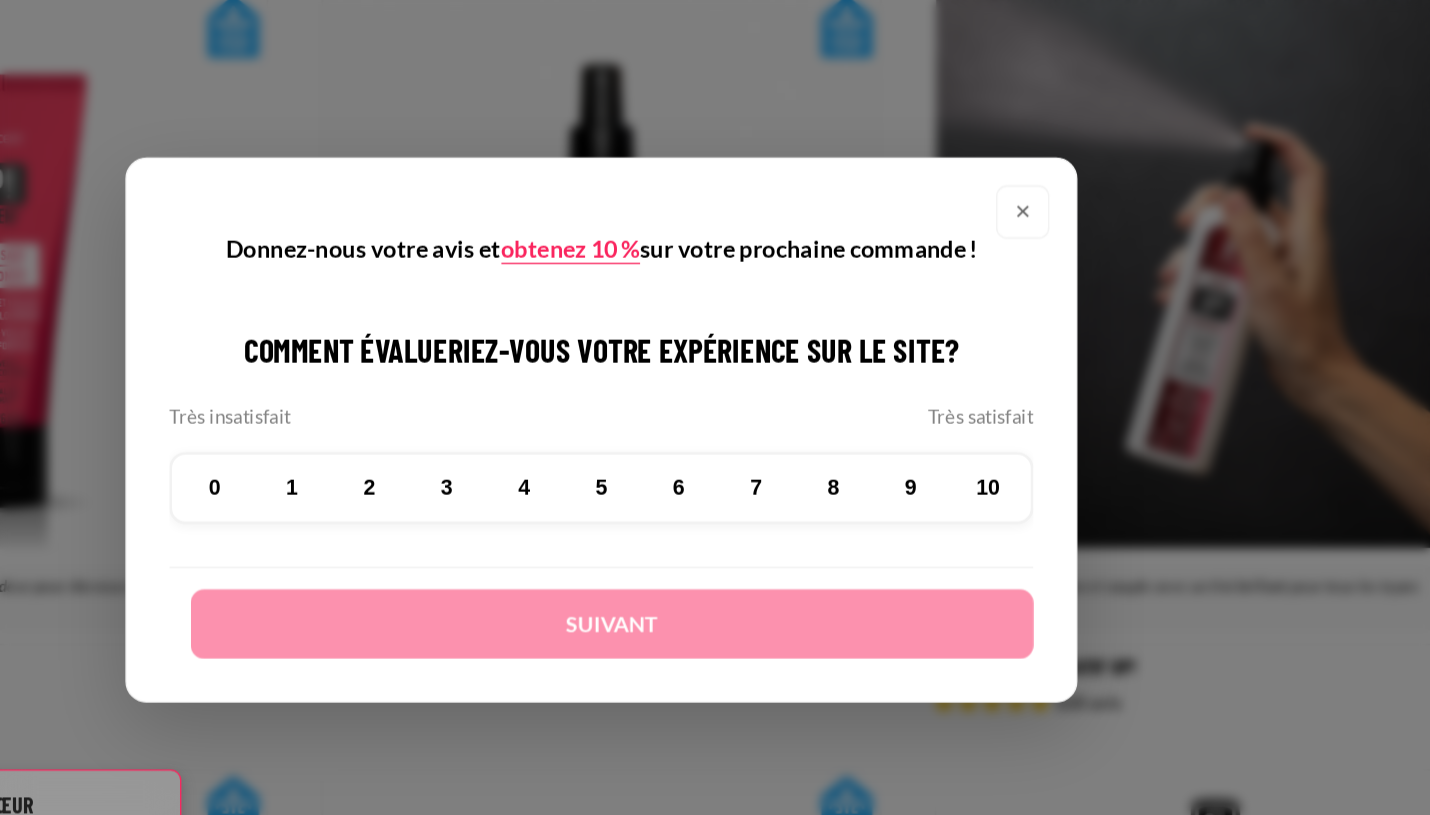 click on "×" at bounding box center [1031, 244] 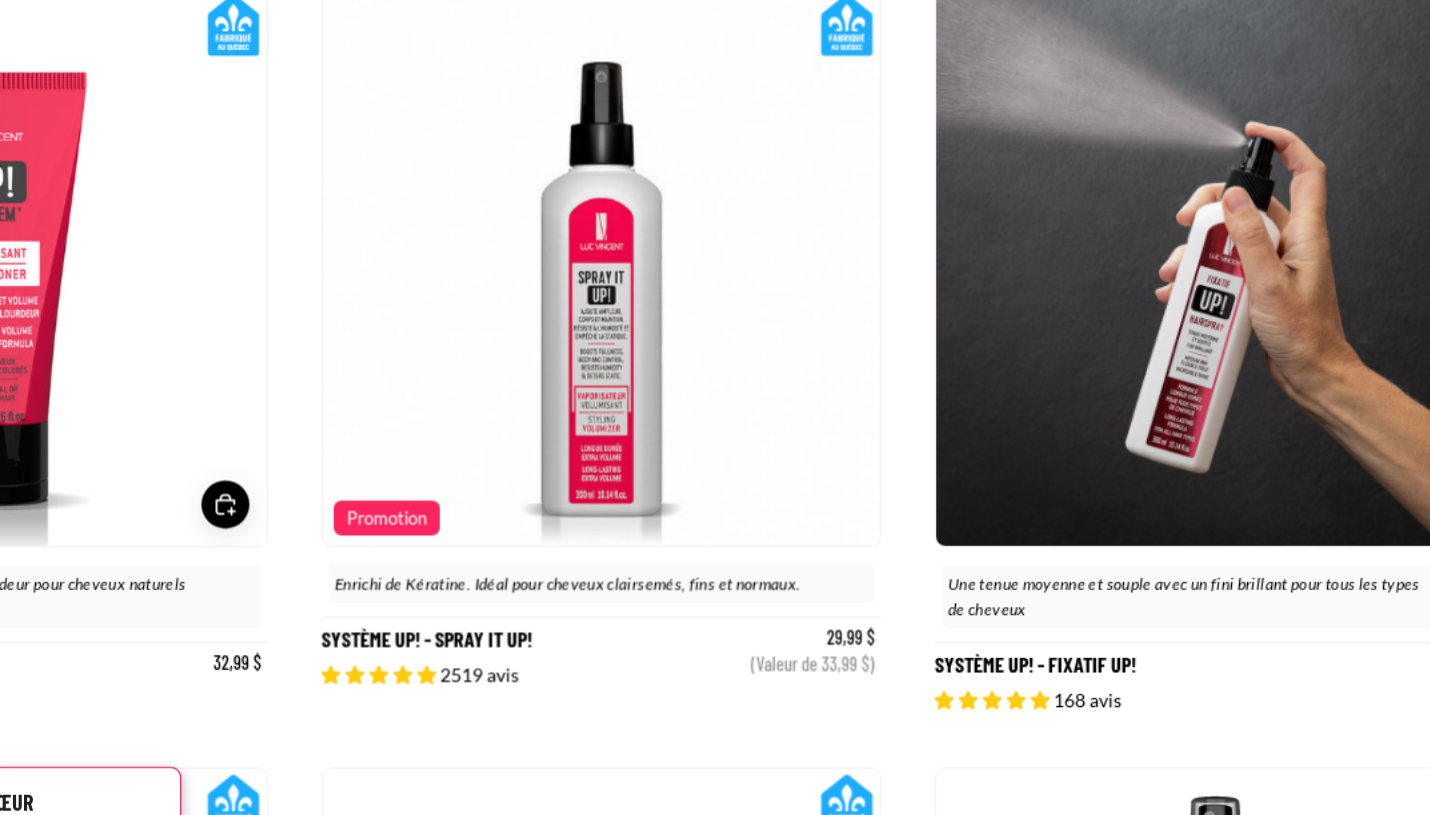 scroll, scrollTop: 0, scrollLeft: 836, axis: horizontal 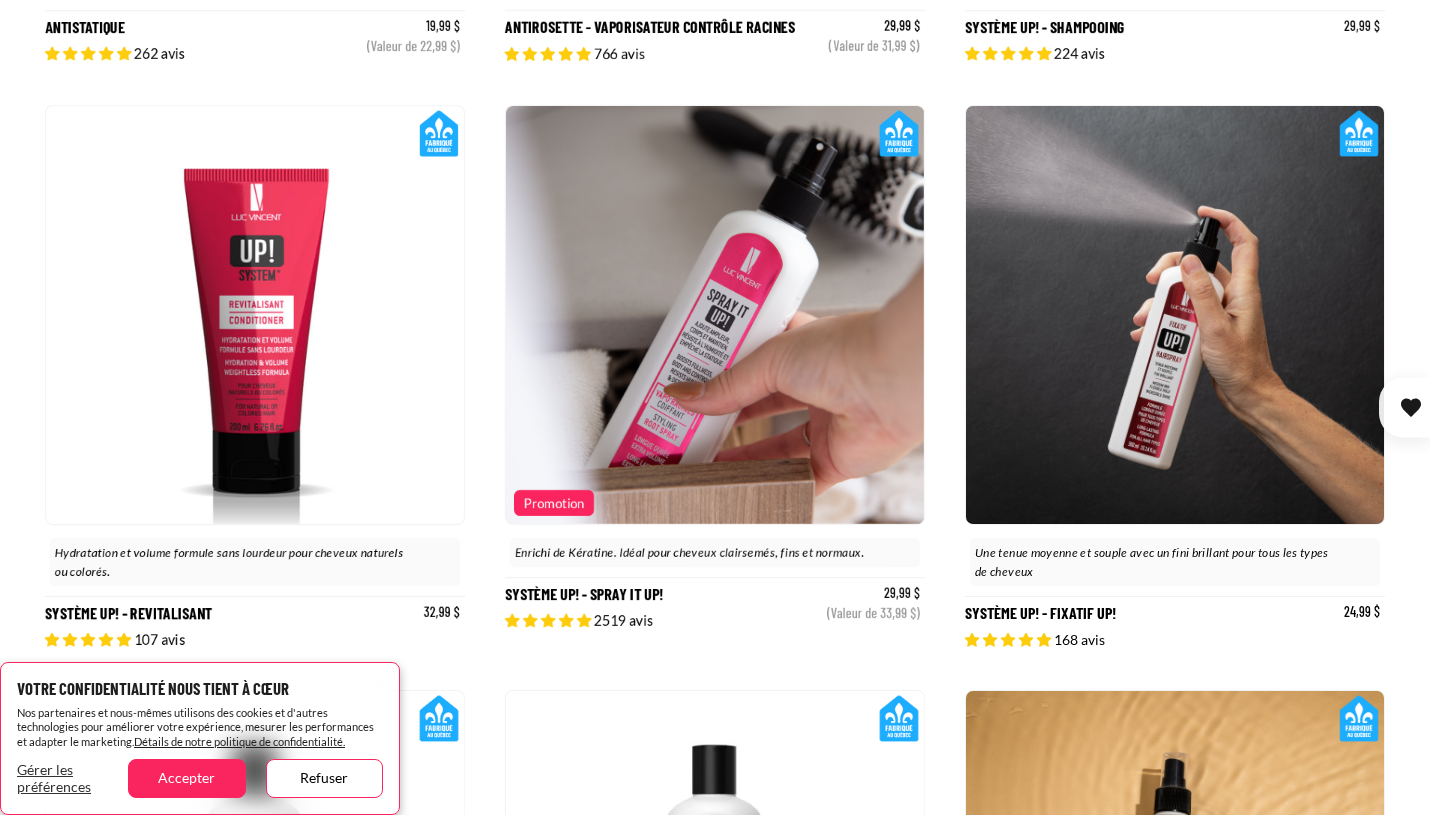 click at bounding box center [899, 133] 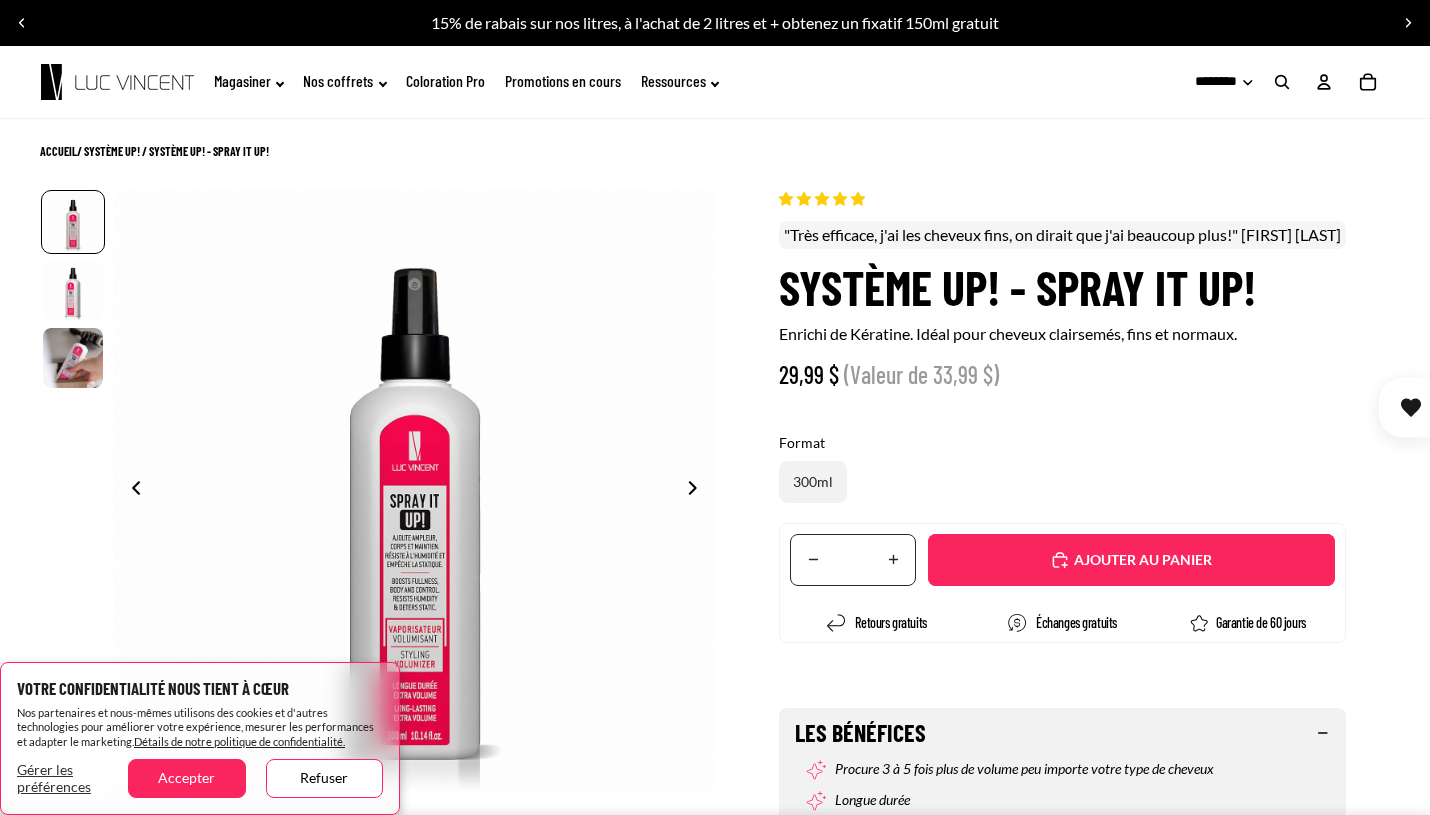scroll, scrollTop: 0, scrollLeft: 0, axis: both 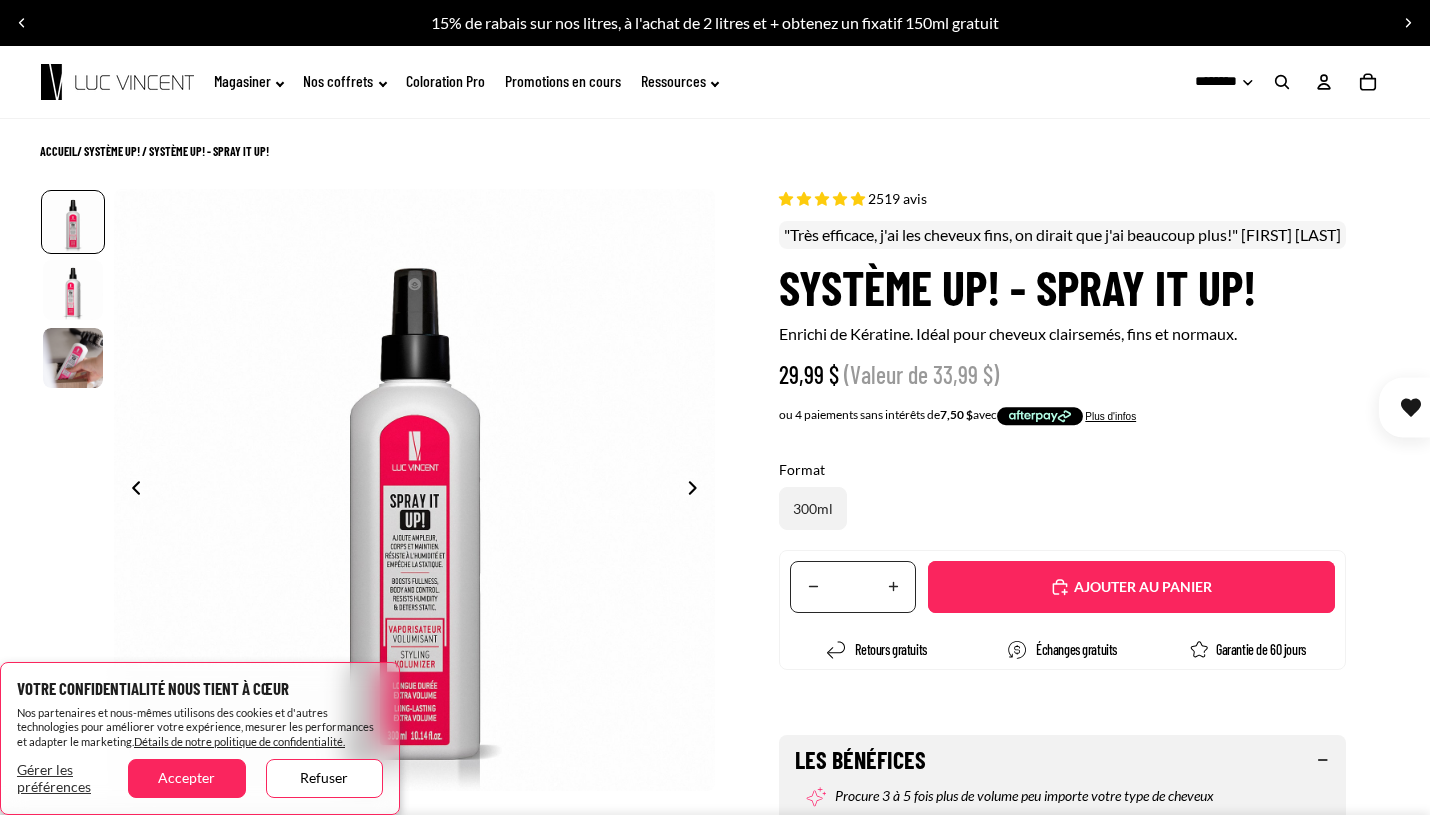 select on "**********" 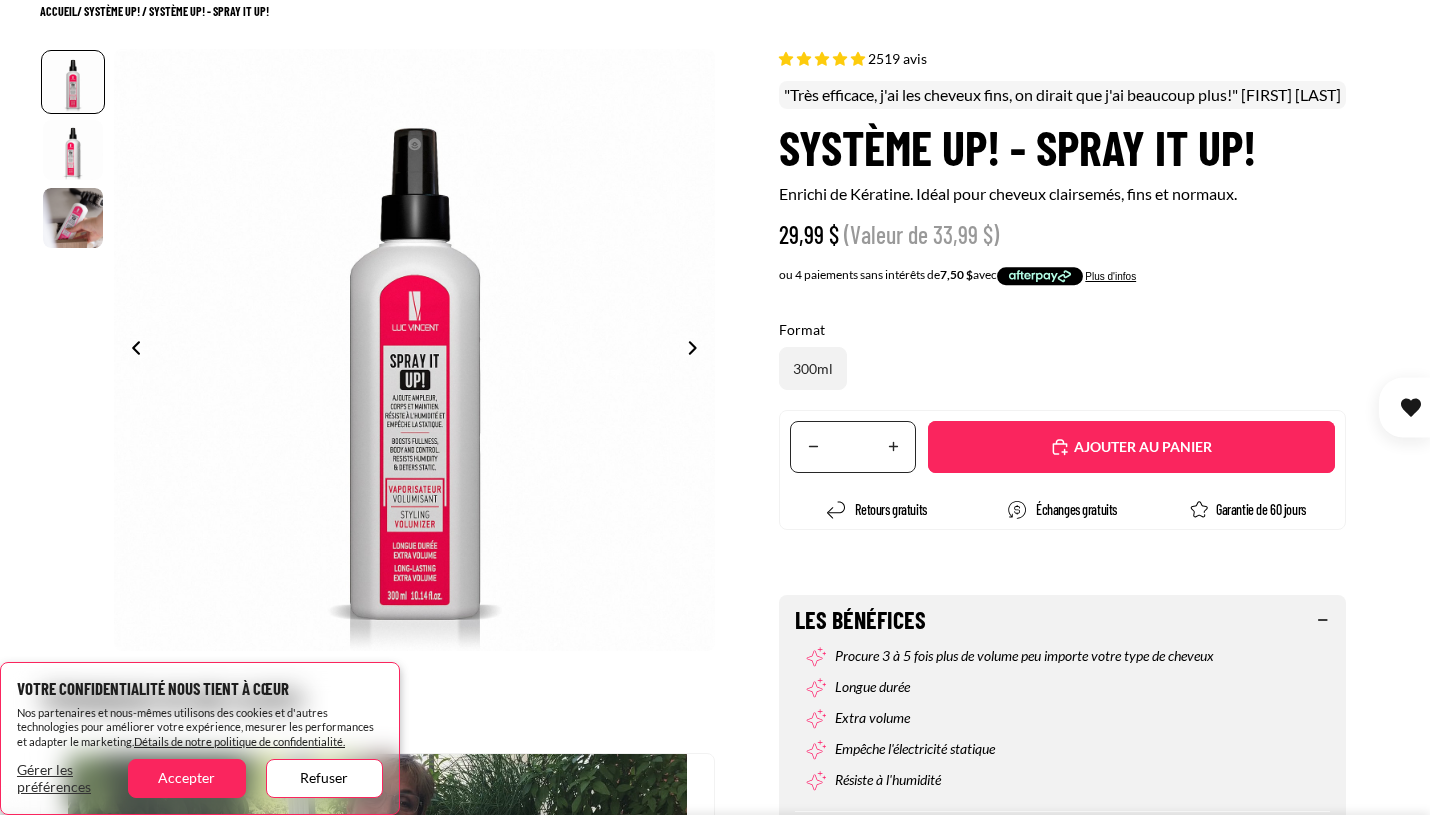click on "Translation missing: fr.accessibility.increase_quantity" at bounding box center (893, 447) 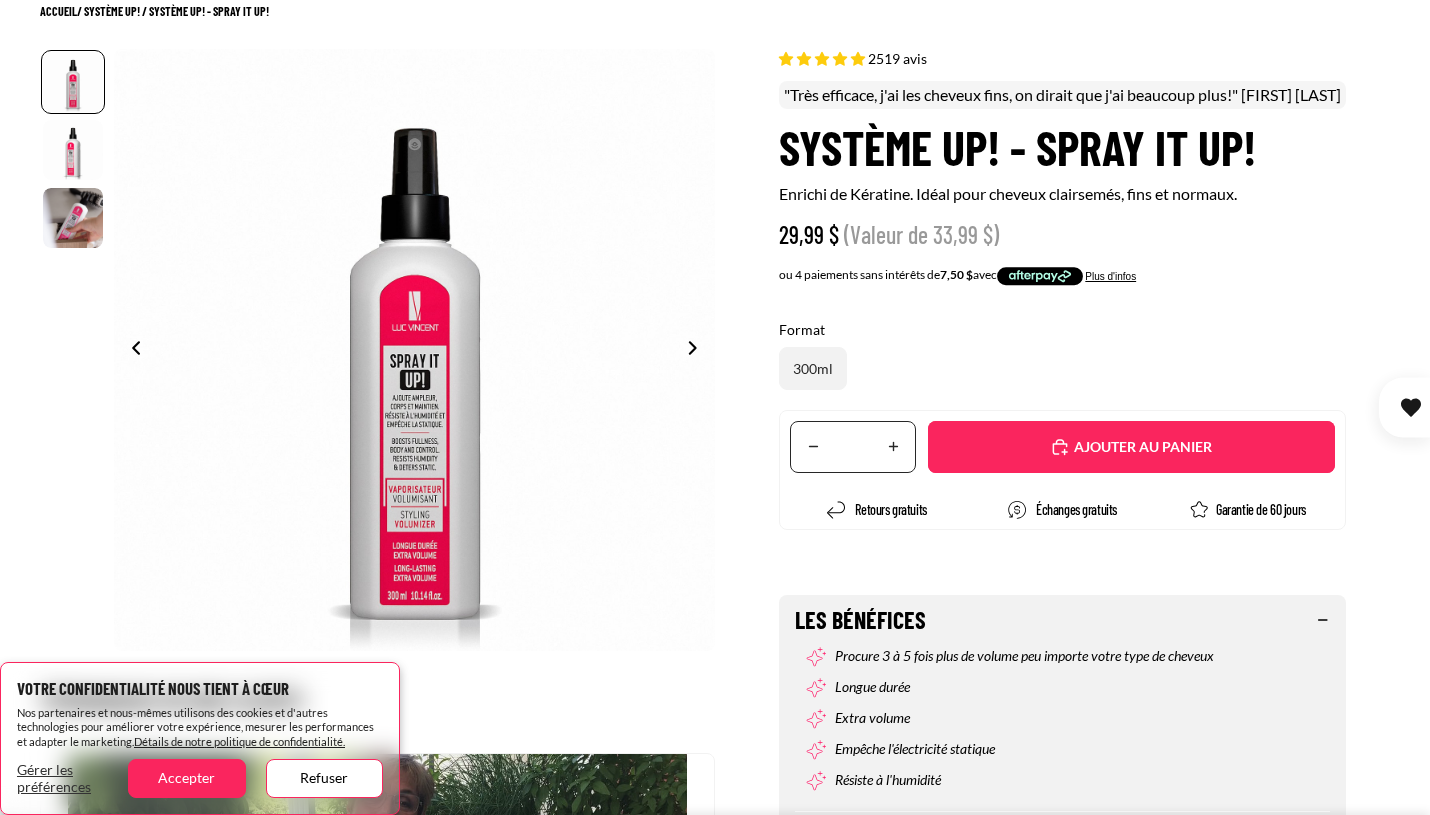 click on "Translation missing: fr.accessibility.increase_quantity" at bounding box center [893, 447] 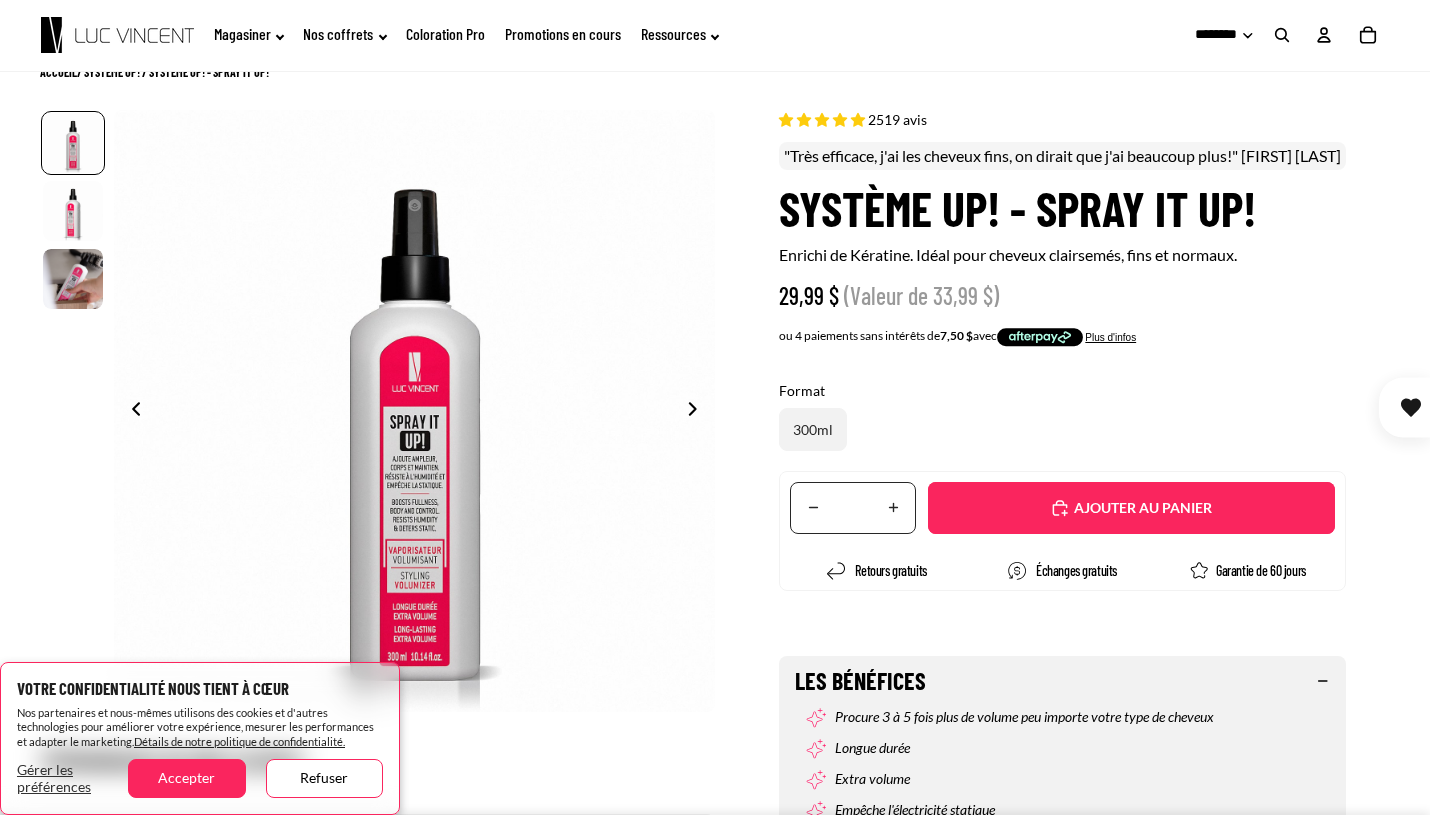 scroll, scrollTop: 75, scrollLeft: 0, axis: vertical 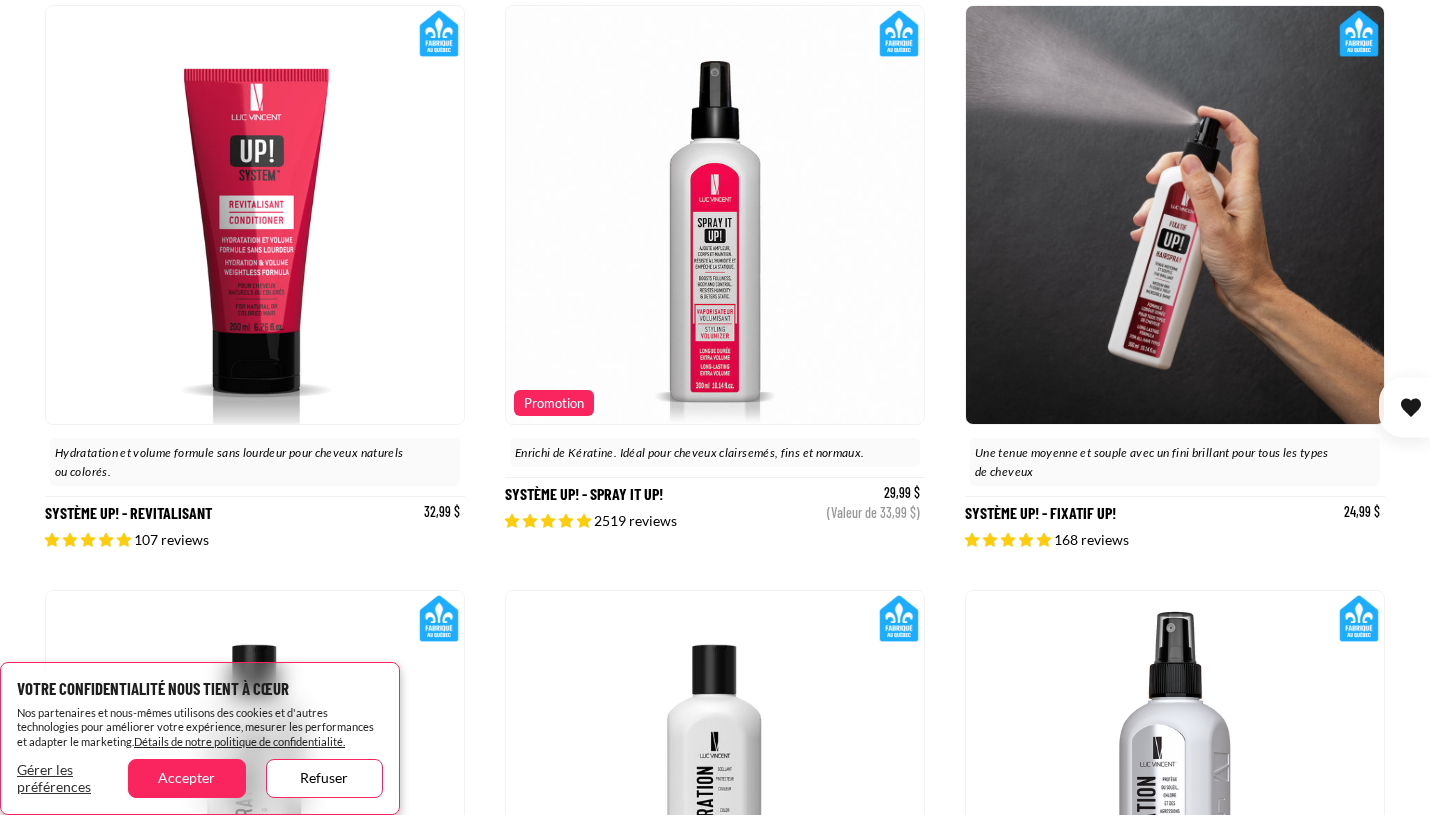click on "Système Up! - Fixatif Up!" at bounding box center (1175, 277) 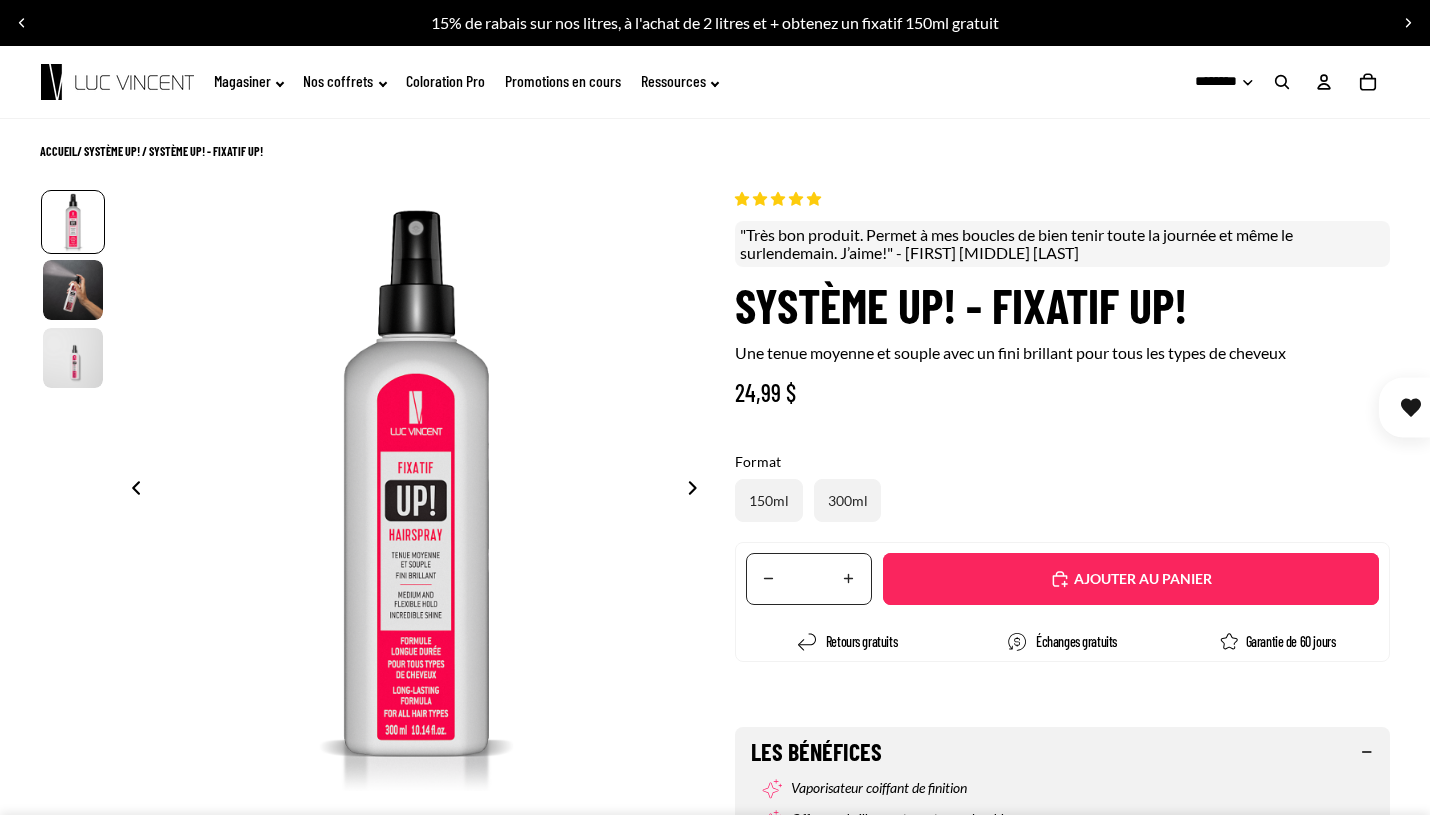 scroll, scrollTop: 0, scrollLeft: 0, axis: both 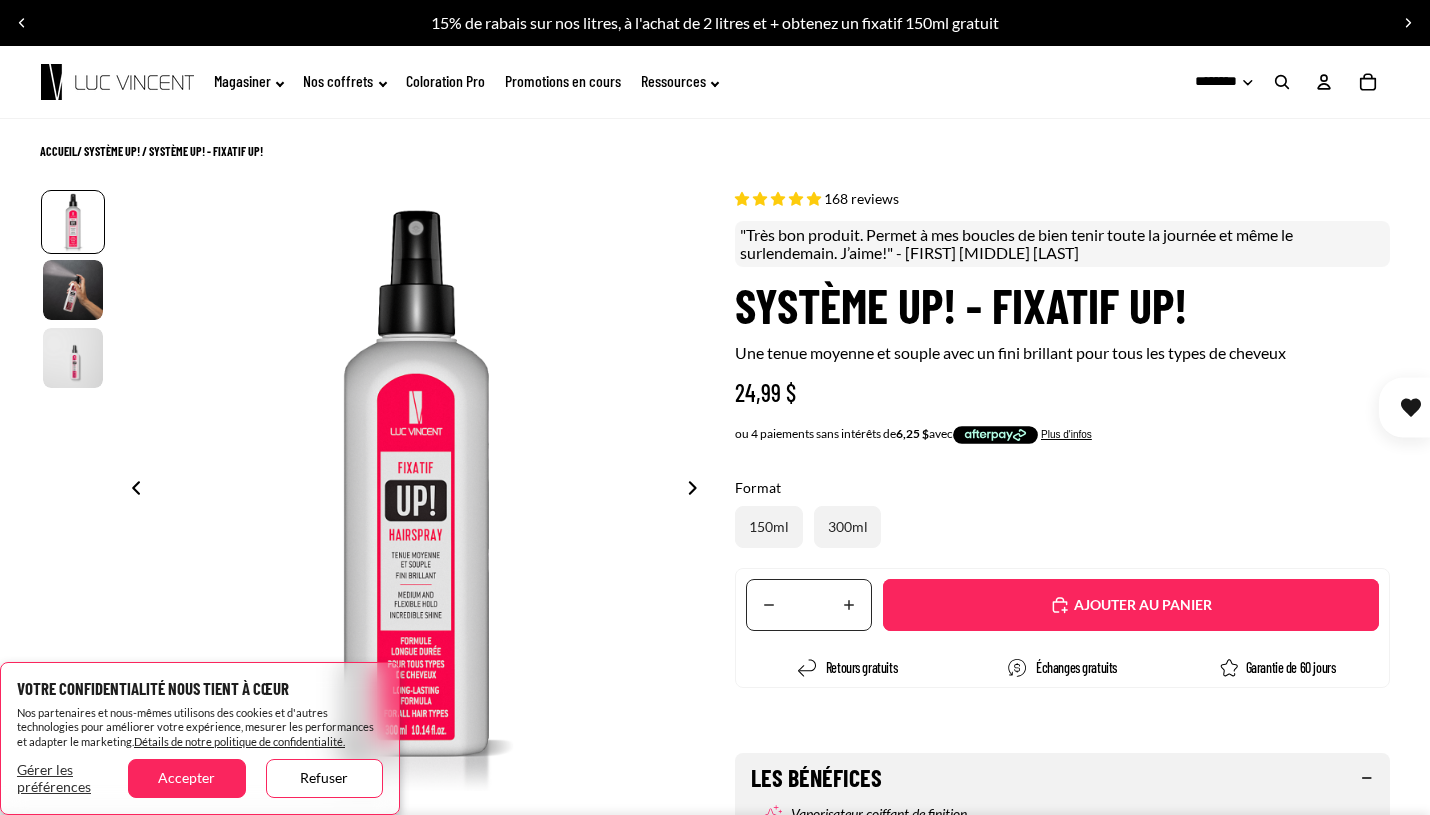 select on "**********" 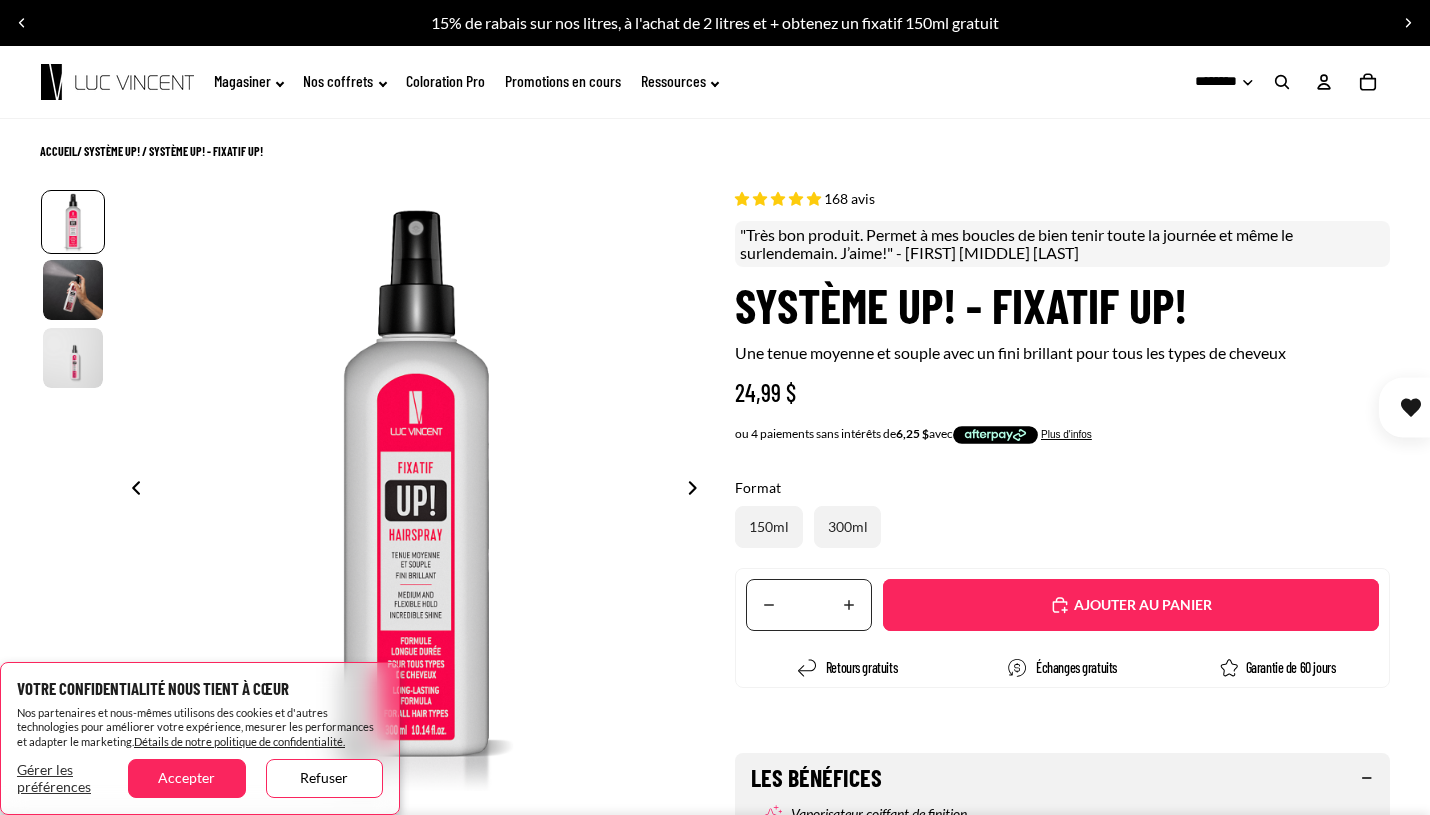 click on "Ajouté" at bounding box center (1141, 605) 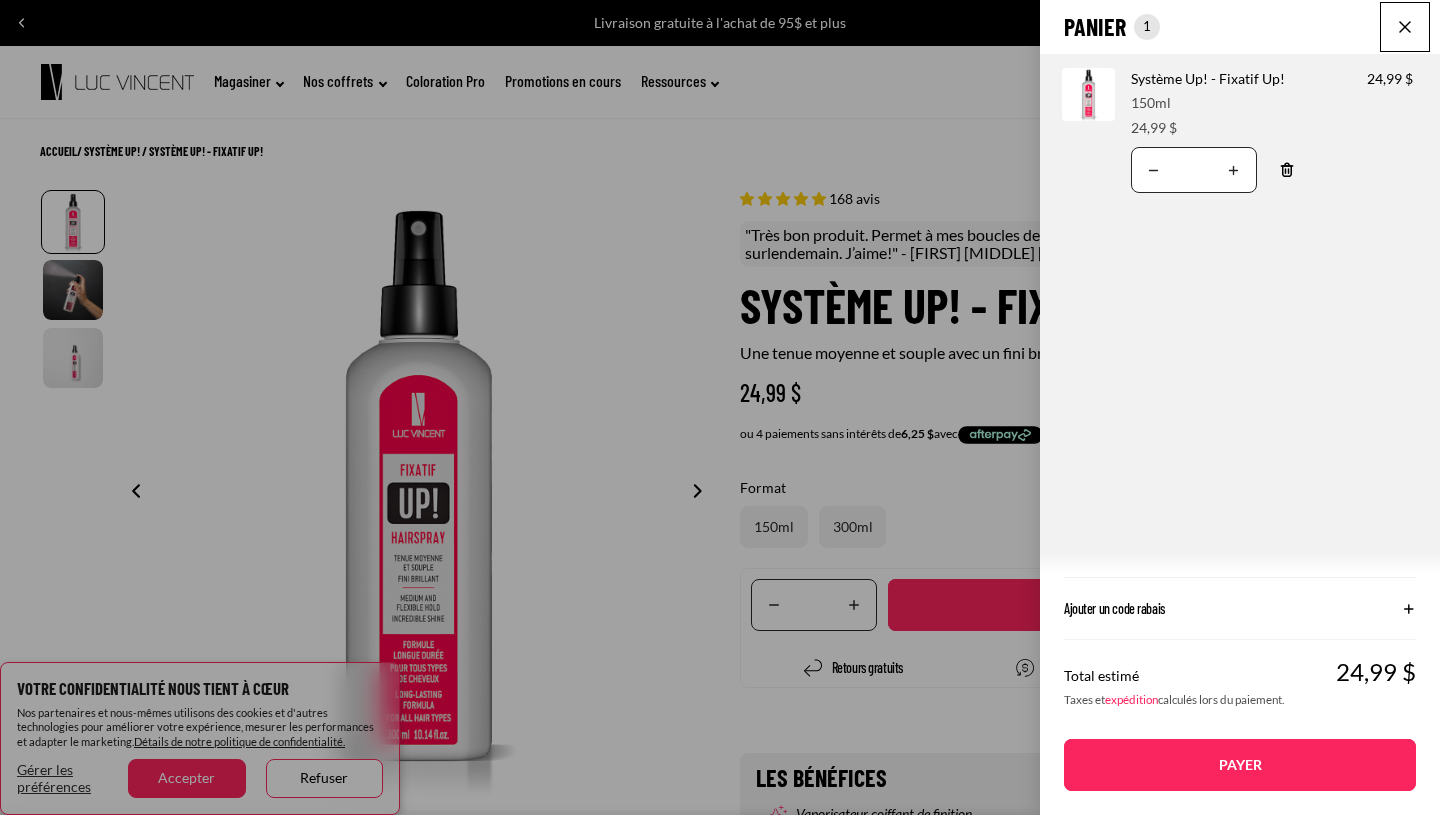 click on "Panier
Nombre total d'articles dans le panier: 1
1
1
Total du panier
24,99CAD
Image de produit
Informations sur le produit
Quantité
Nombre total de produits
Système Up! - Fixatif Up!
Format:
150ml" 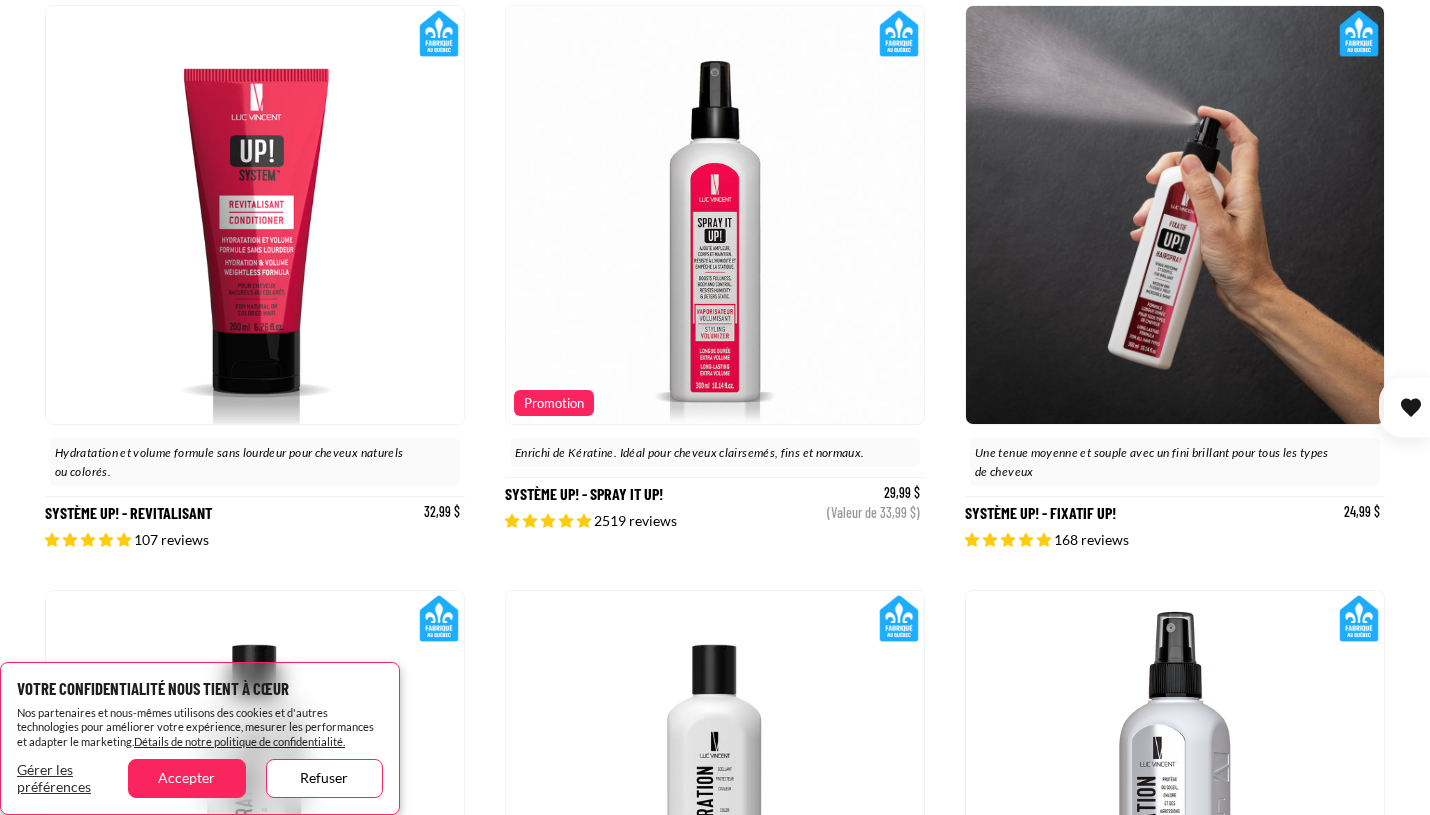 scroll, scrollTop: 1401, scrollLeft: 0, axis: vertical 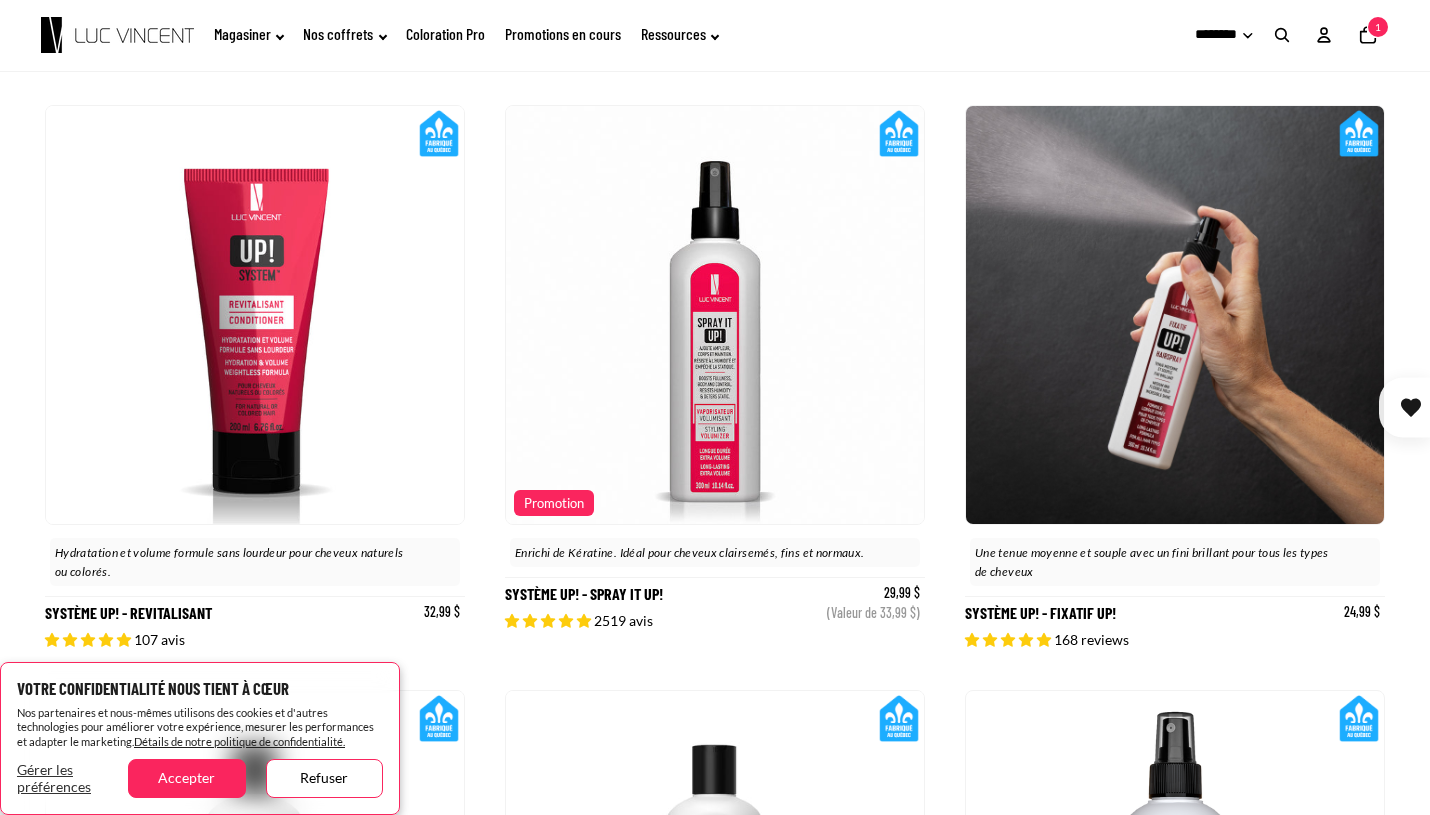 click 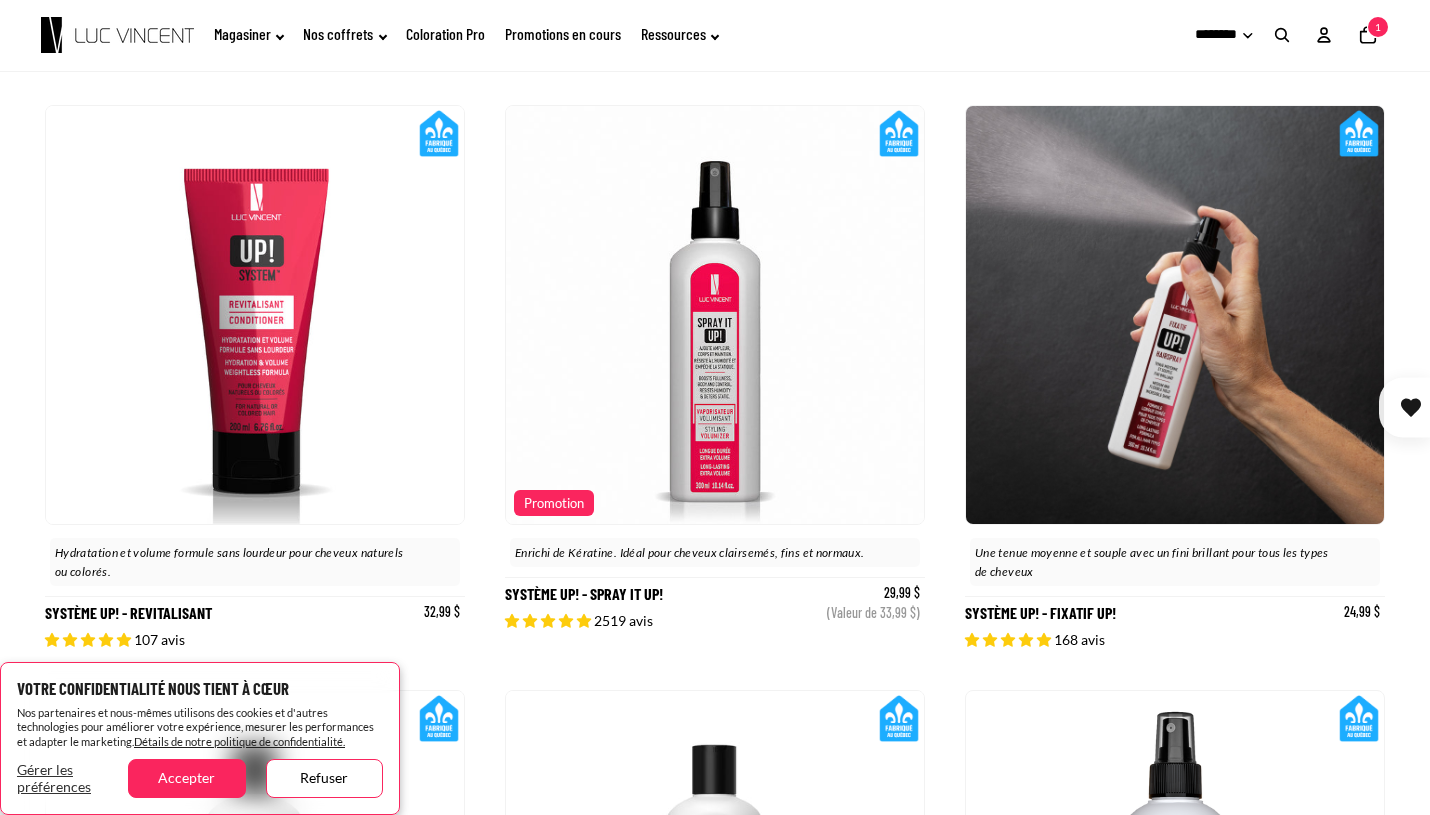 scroll, scrollTop: 0, scrollLeft: 836, axis: horizontal 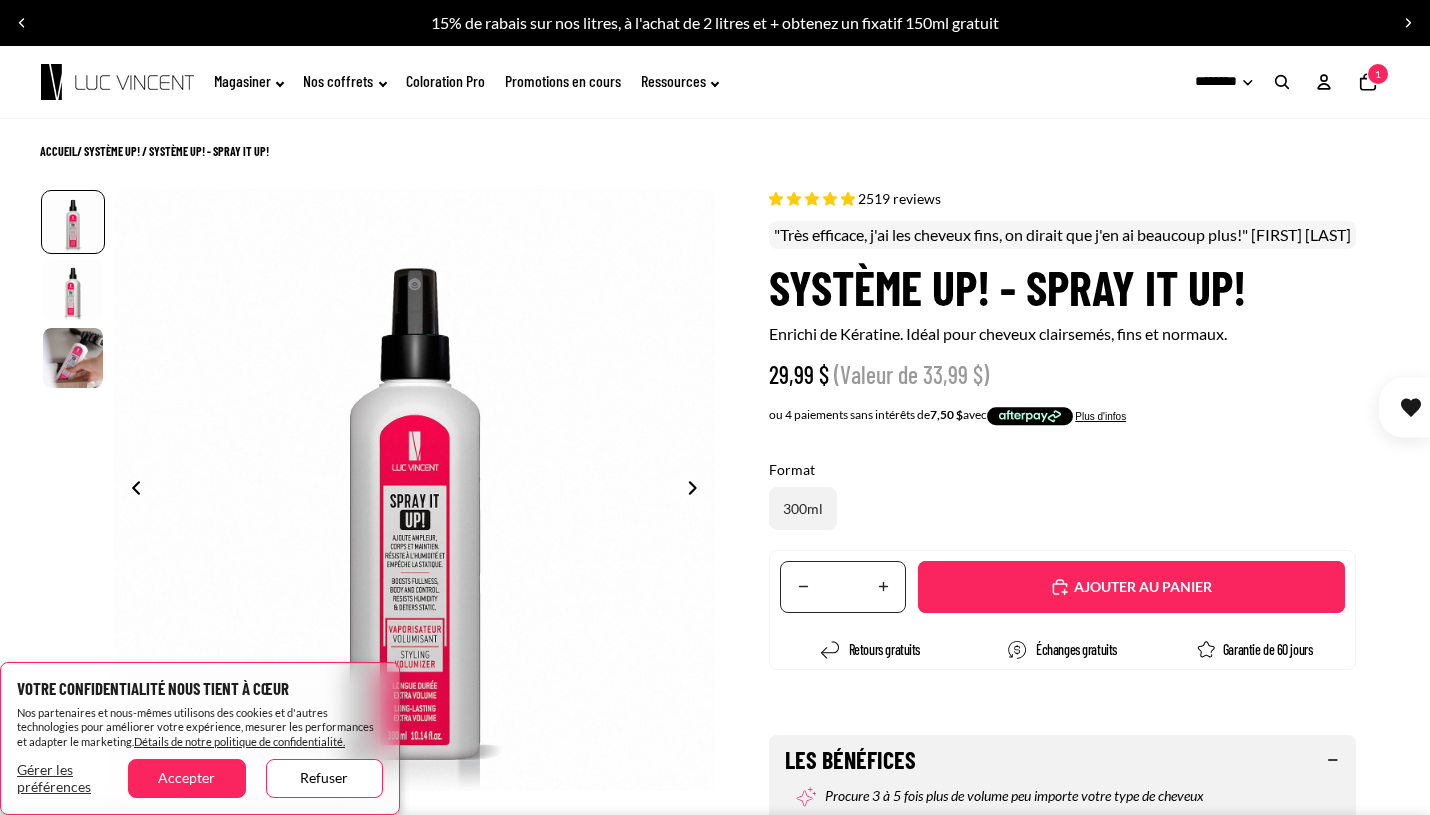 select on "**********" 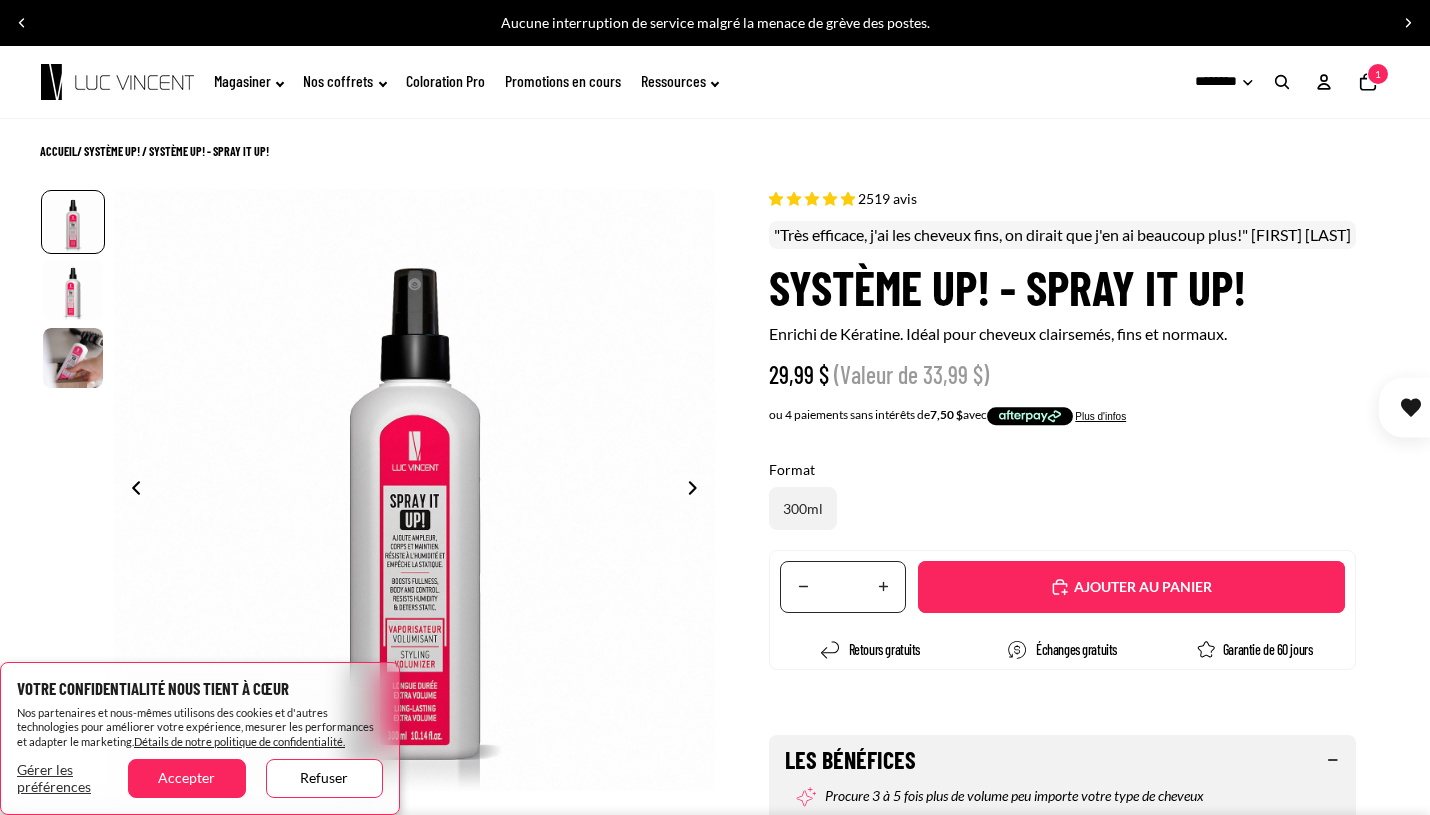 click on "Translation missing: fr.accessibility.increase_quantity" at bounding box center (883, 587) 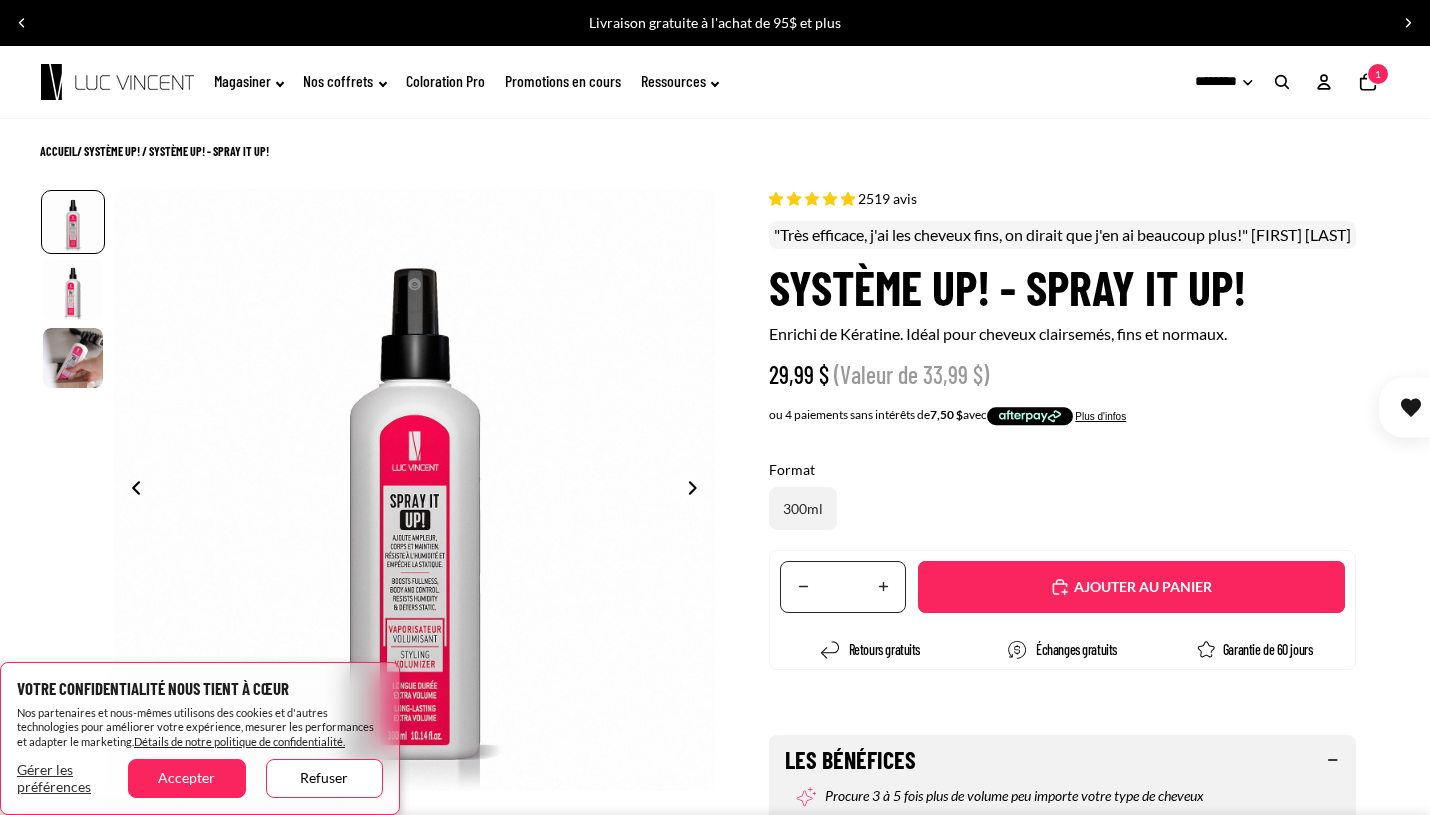 click on "Ajouté" at bounding box center [1141, 587] 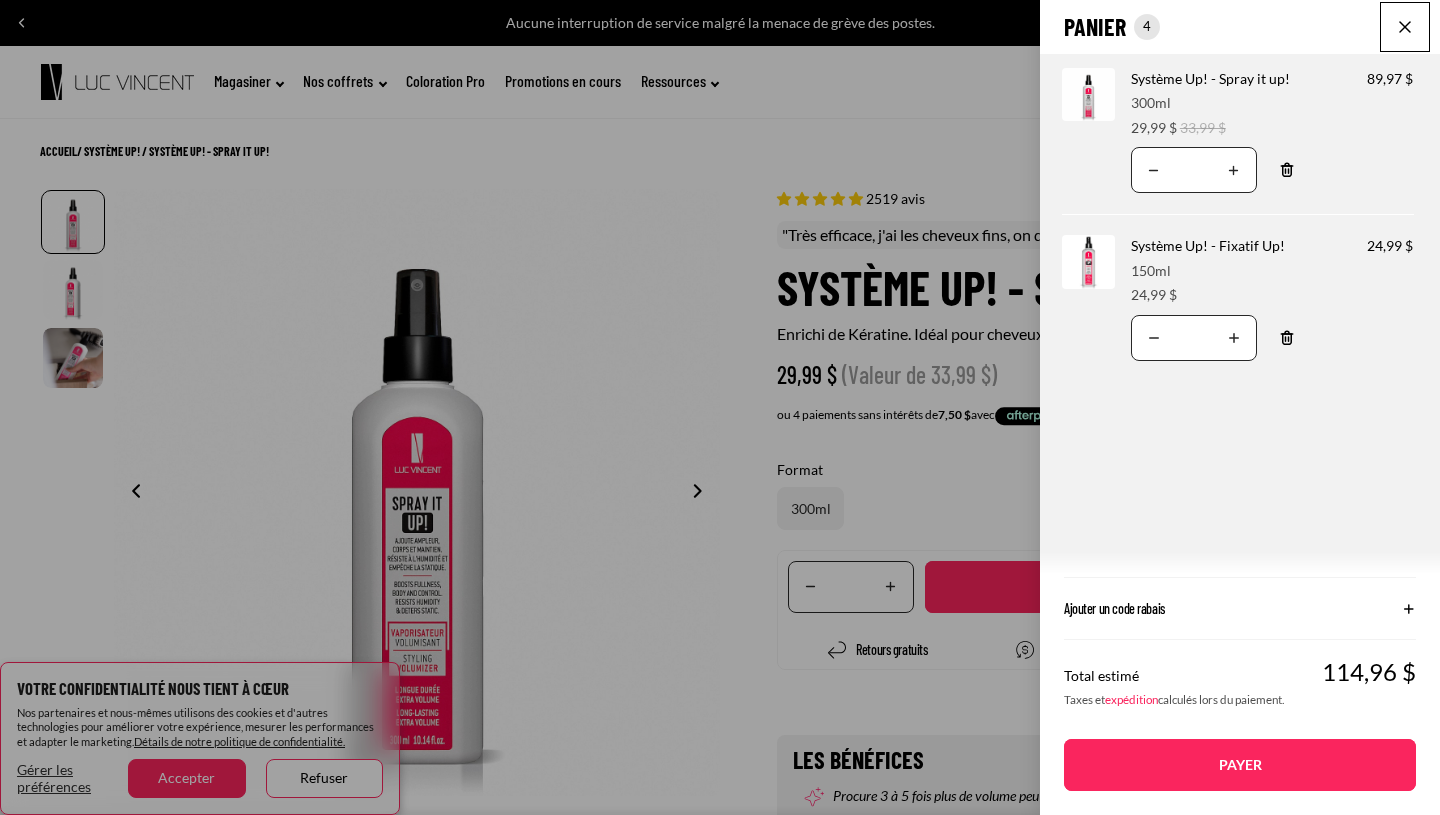 click on "Remove" at bounding box center [1287, 338] 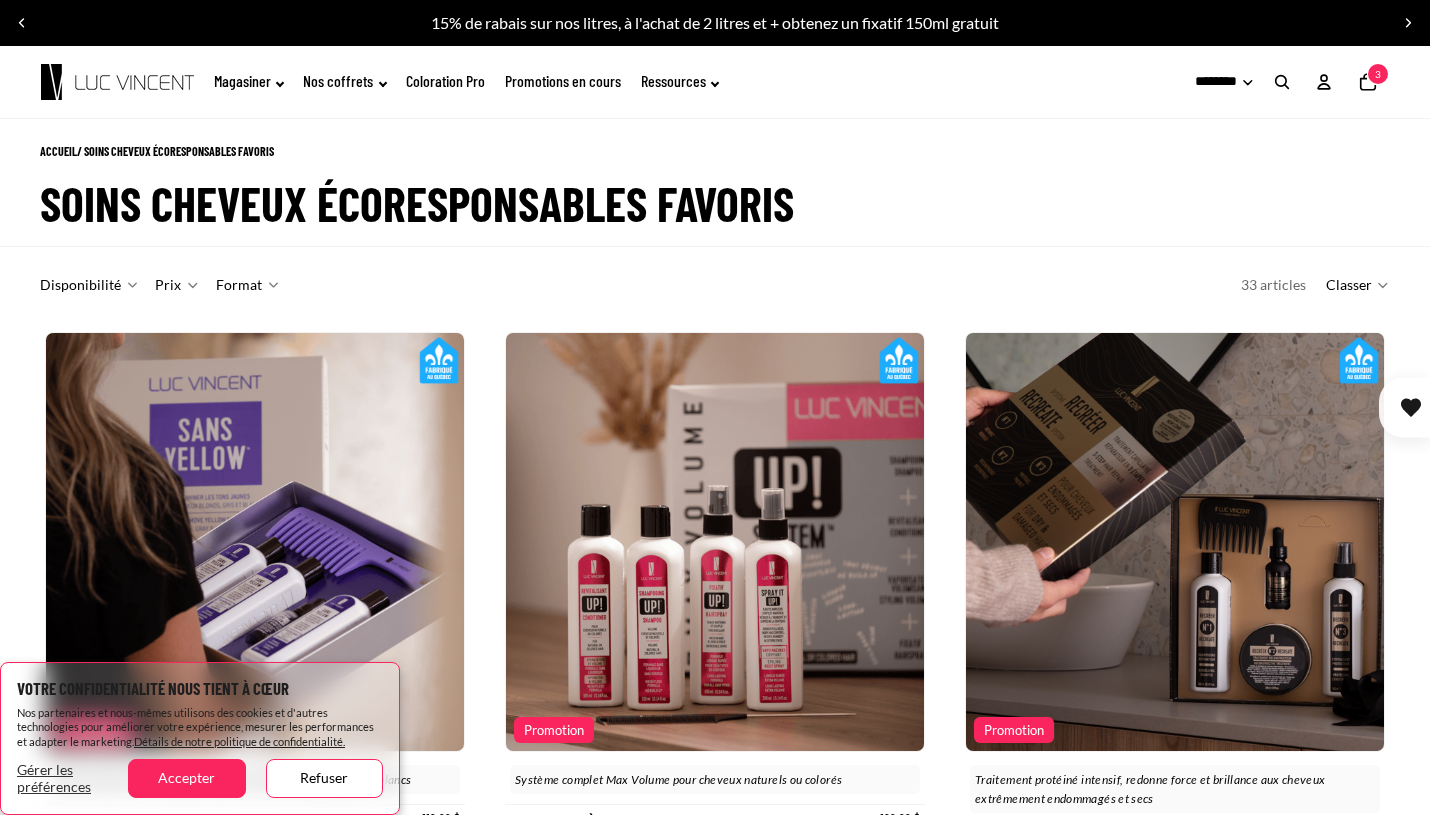click 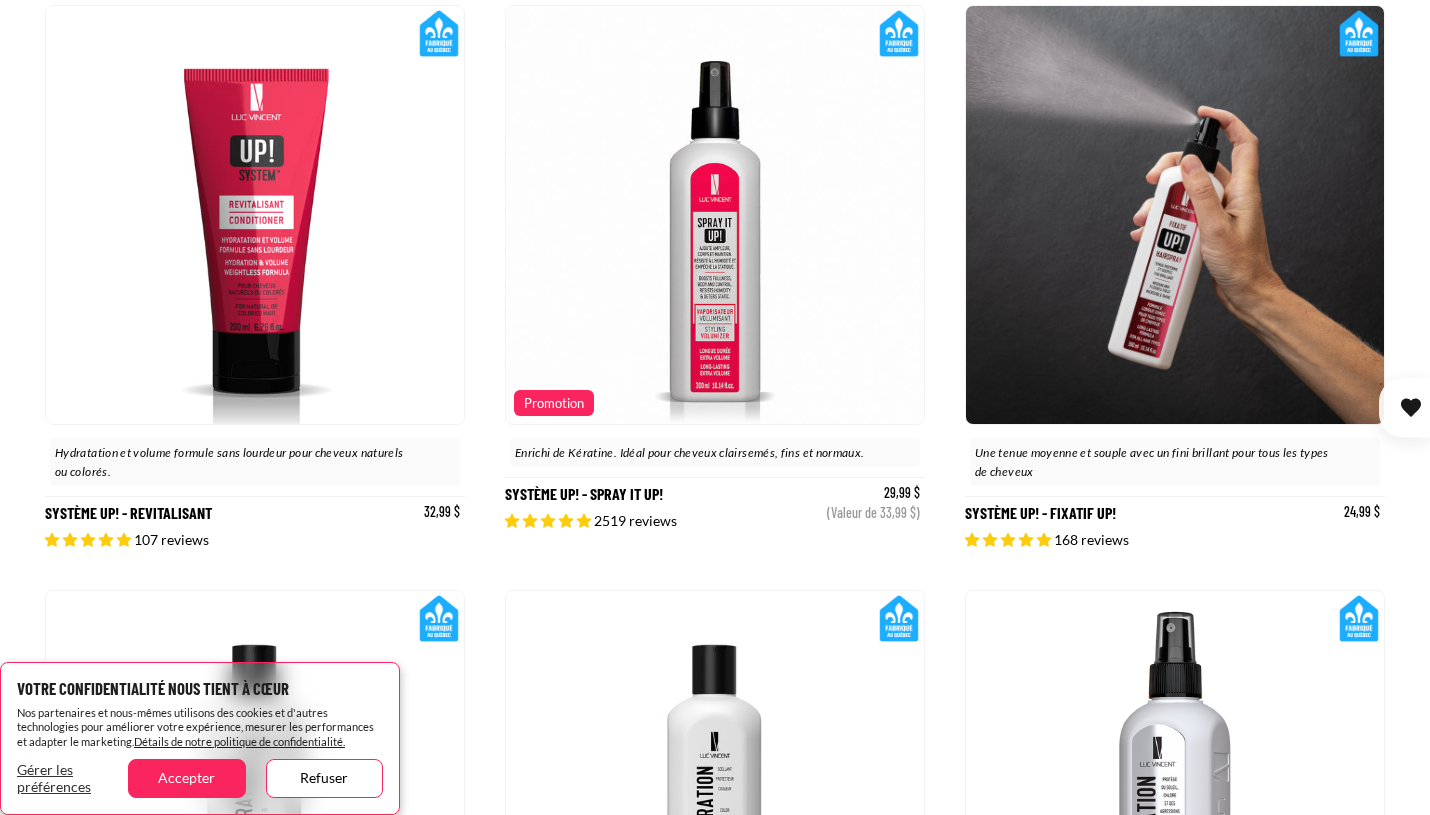 click 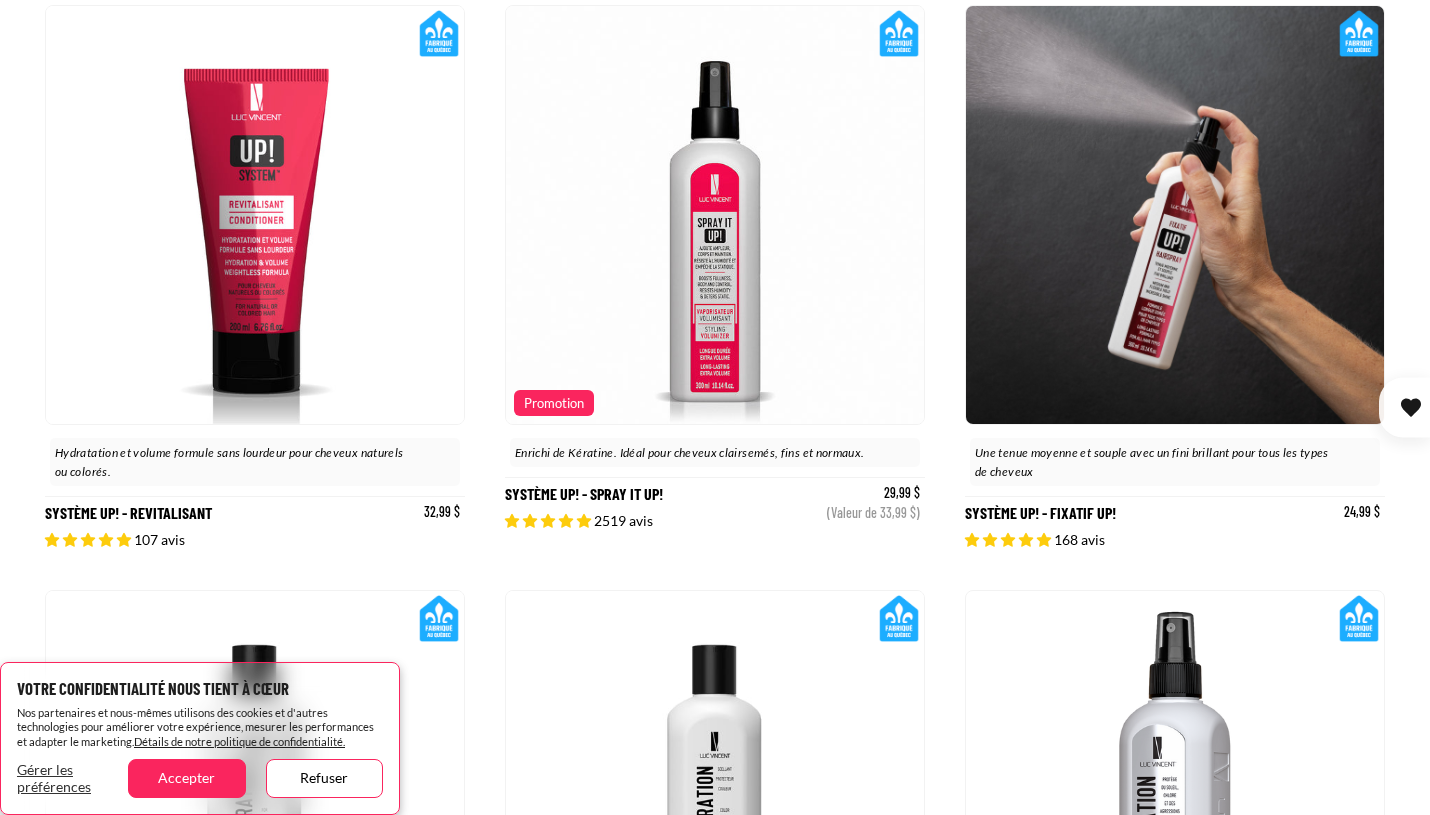 scroll, scrollTop: 0, scrollLeft: 0, axis: both 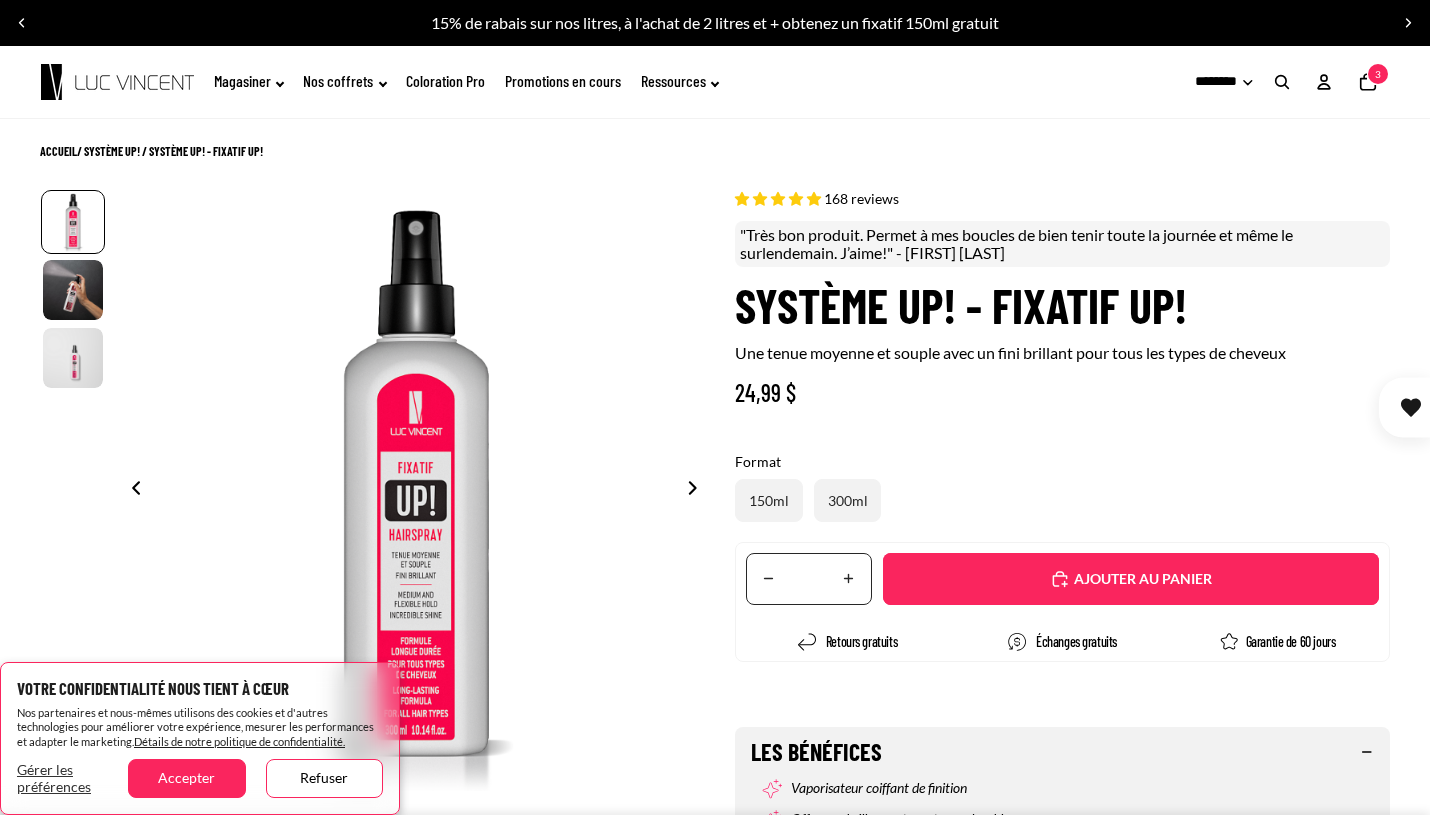 click on "Ajouté" at bounding box center (1131, 579) 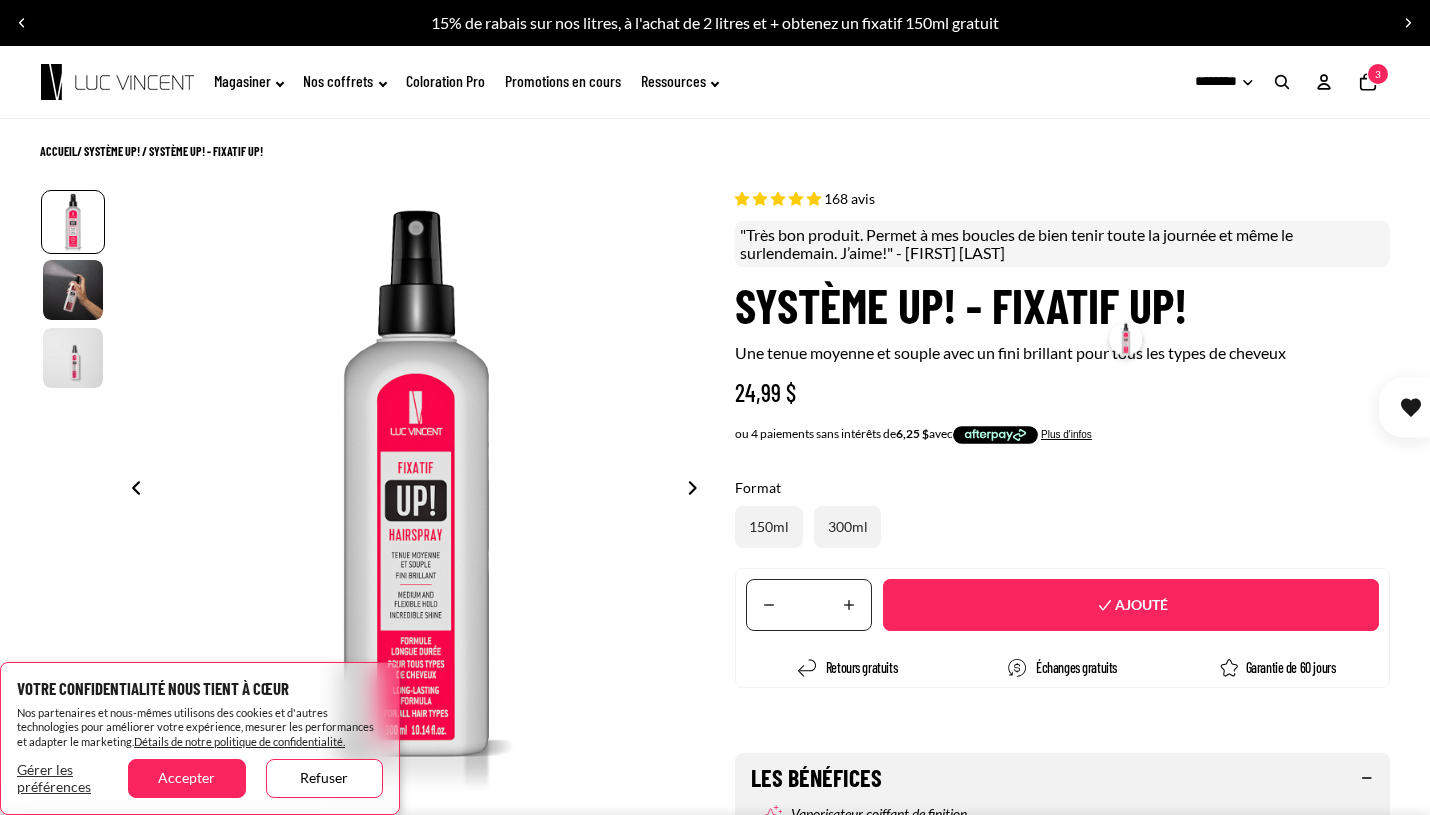select on "**********" 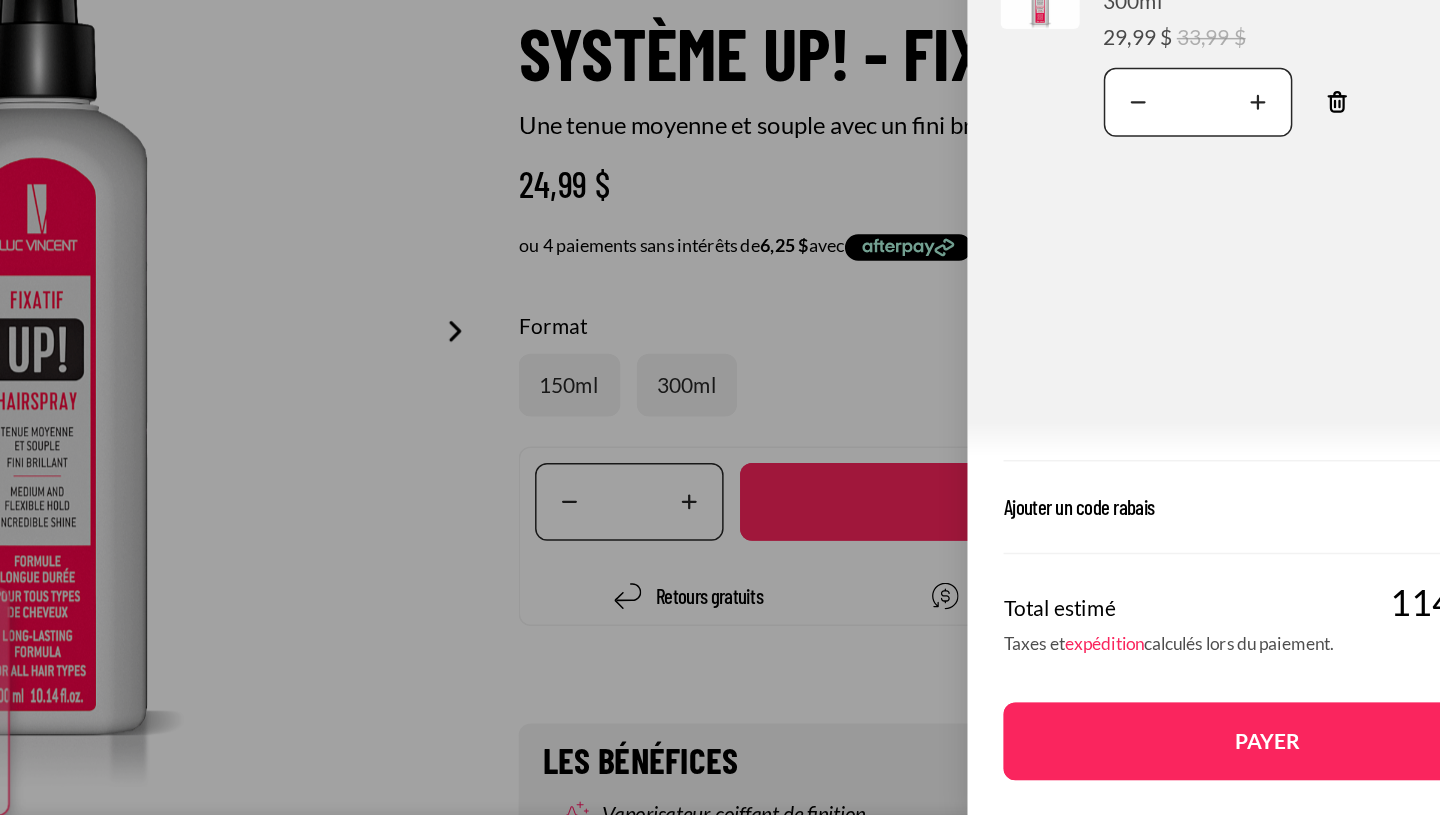 scroll, scrollTop: 0, scrollLeft: 0, axis: both 